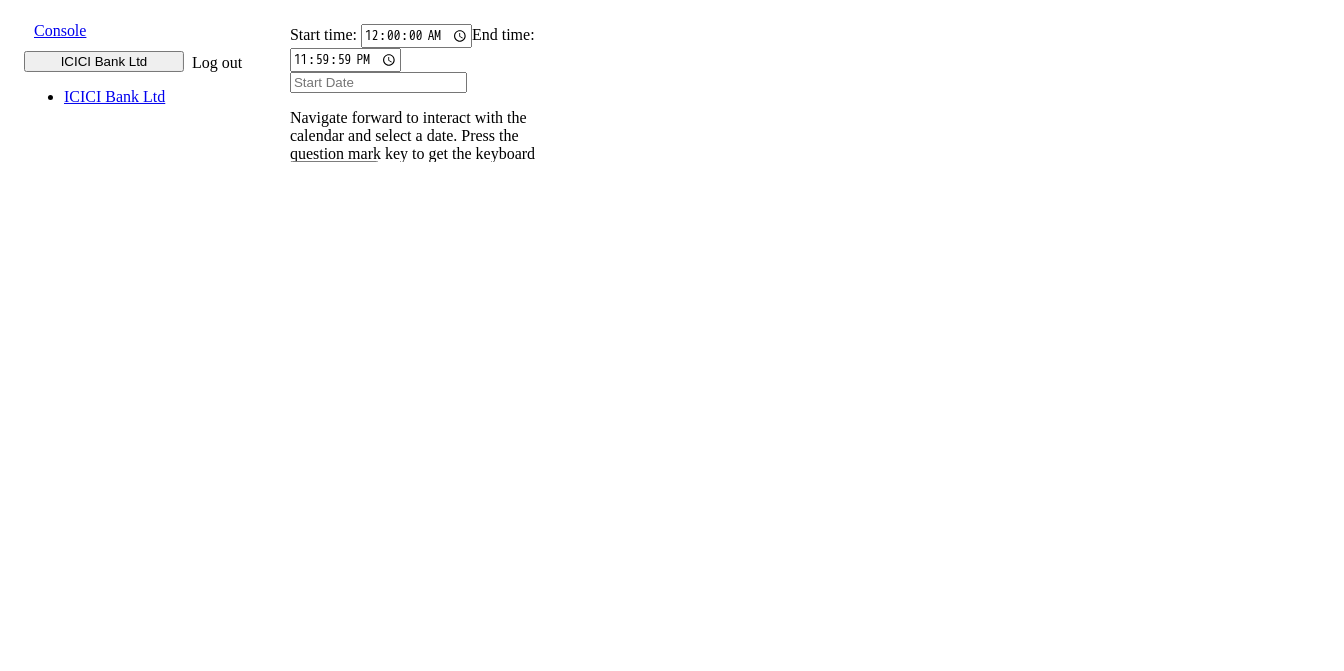 scroll, scrollTop: 0, scrollLeft: 0, axis: both 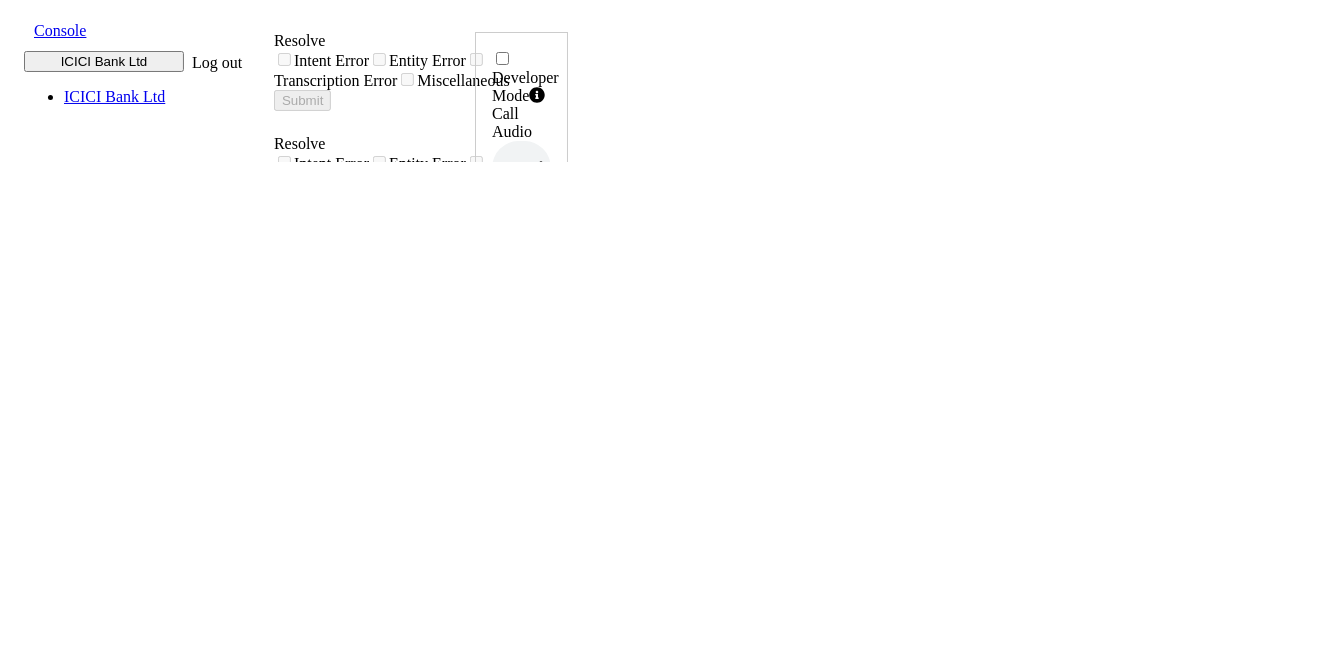 click on "Console" at bounding box center [60, 30] 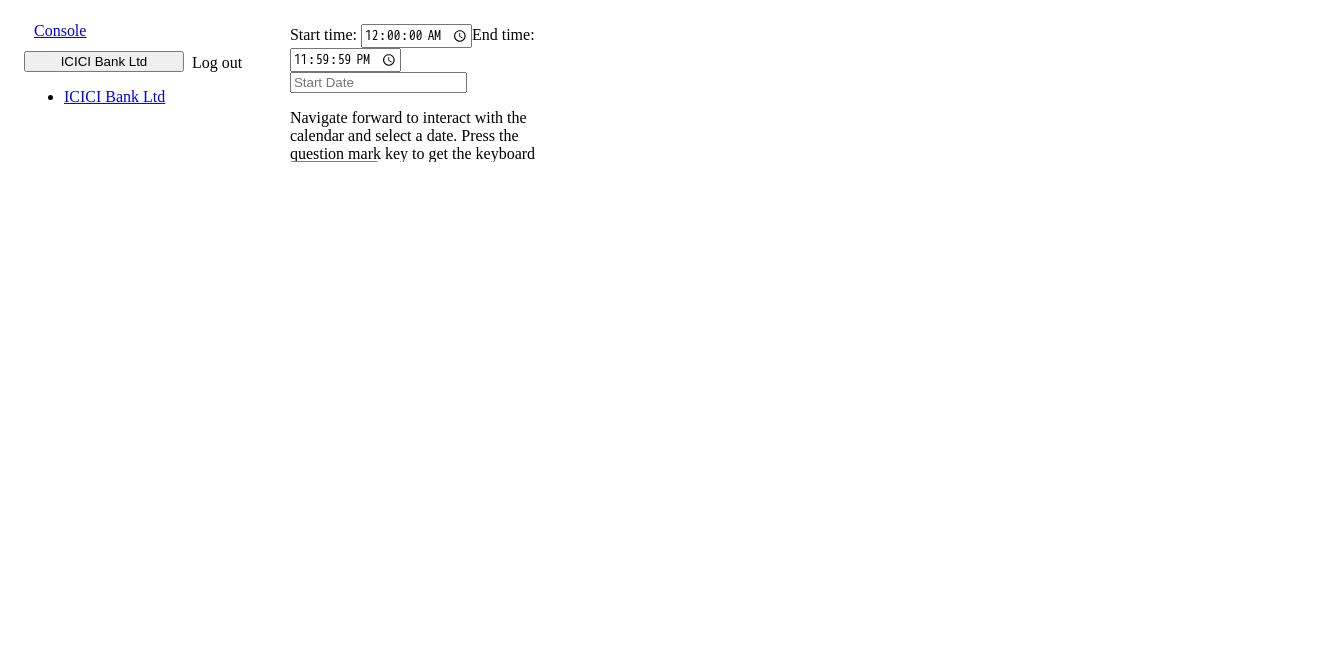 scroll, scrollTop: 0, scrollLeft: 0, axis: both 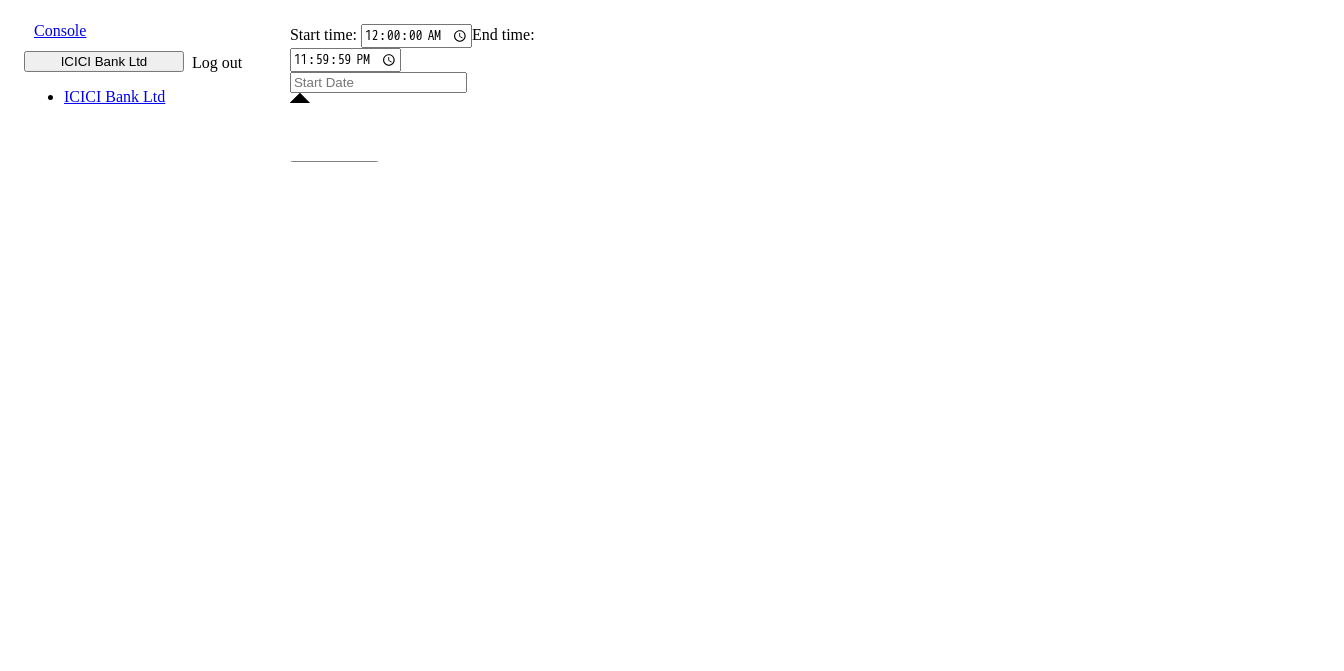 click at bounding box center [378, 82] 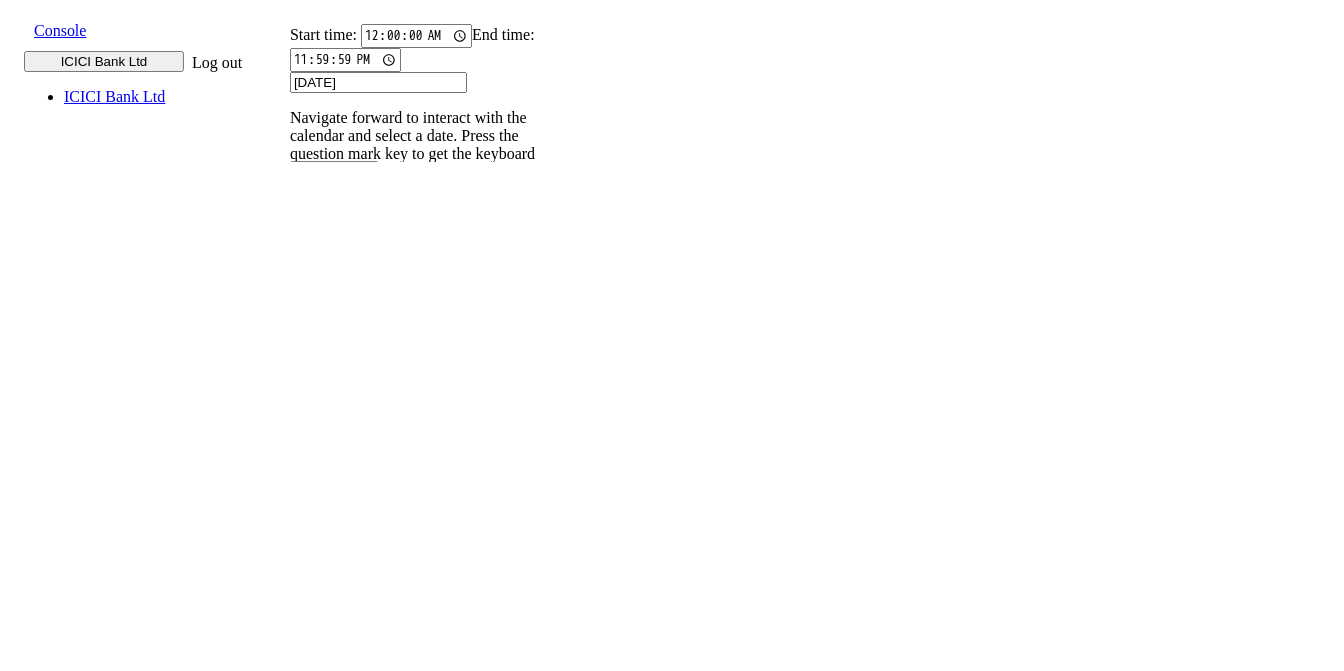 click on "21" at bounding box center [368, 2121] 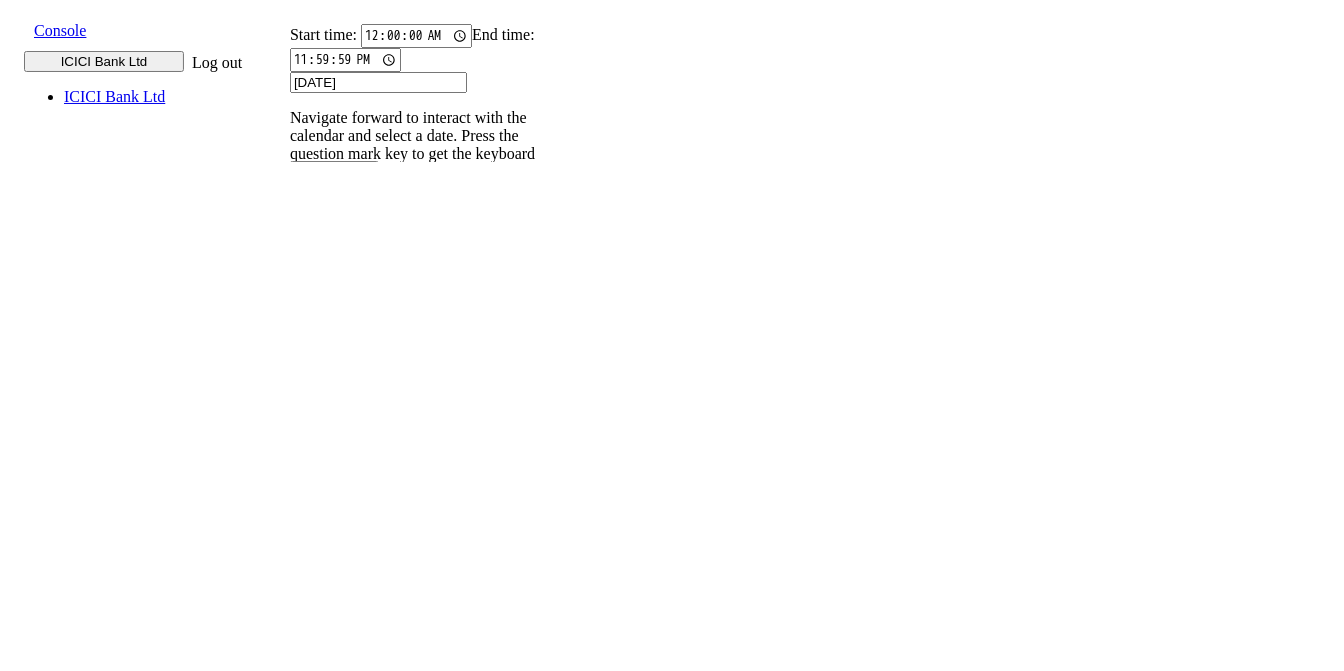 click on "9820583145" at bounding box center [302, 275] 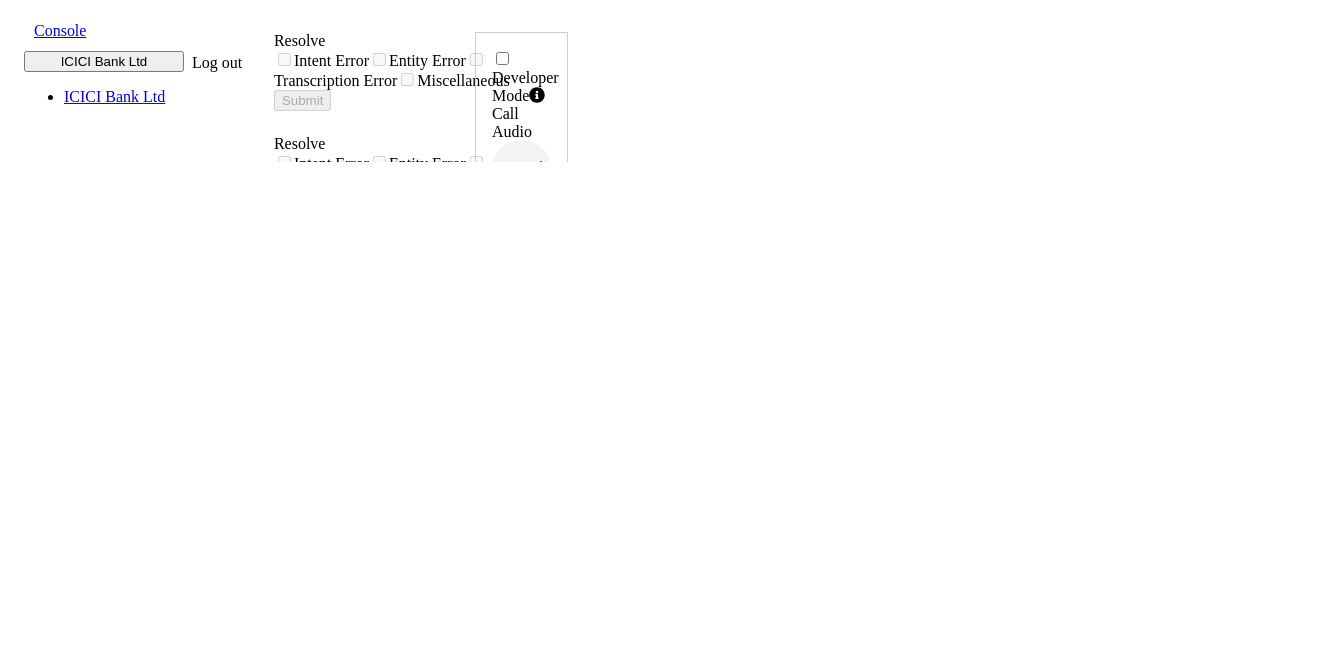 scroll, scrollTop: 0, scrollLeft: 0, axis: both 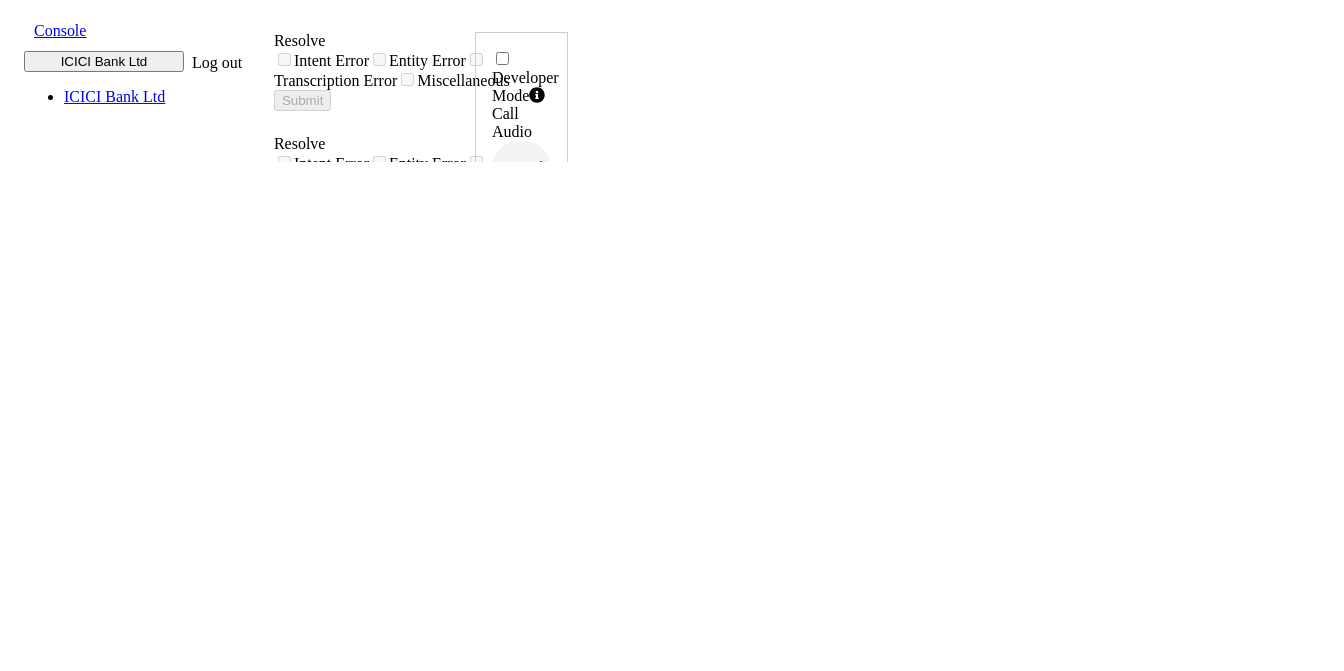 click 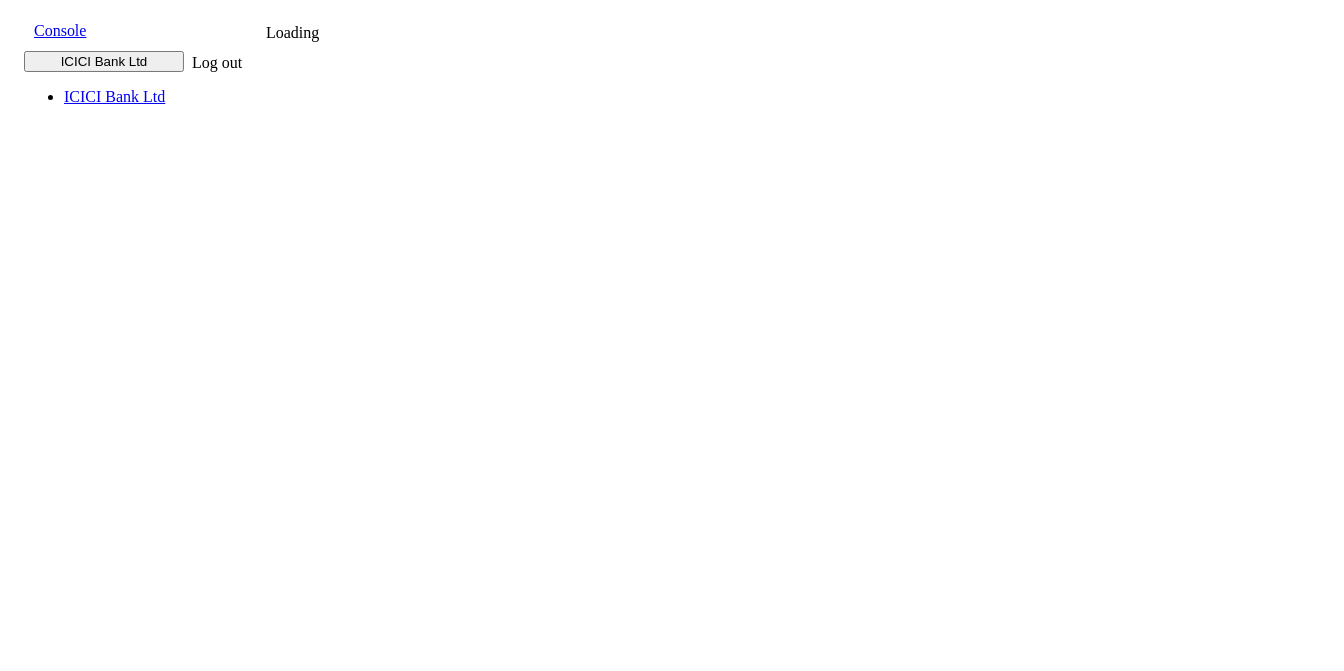 scroll, scrollTop: 0, scrollLeft: 0, axis: both 